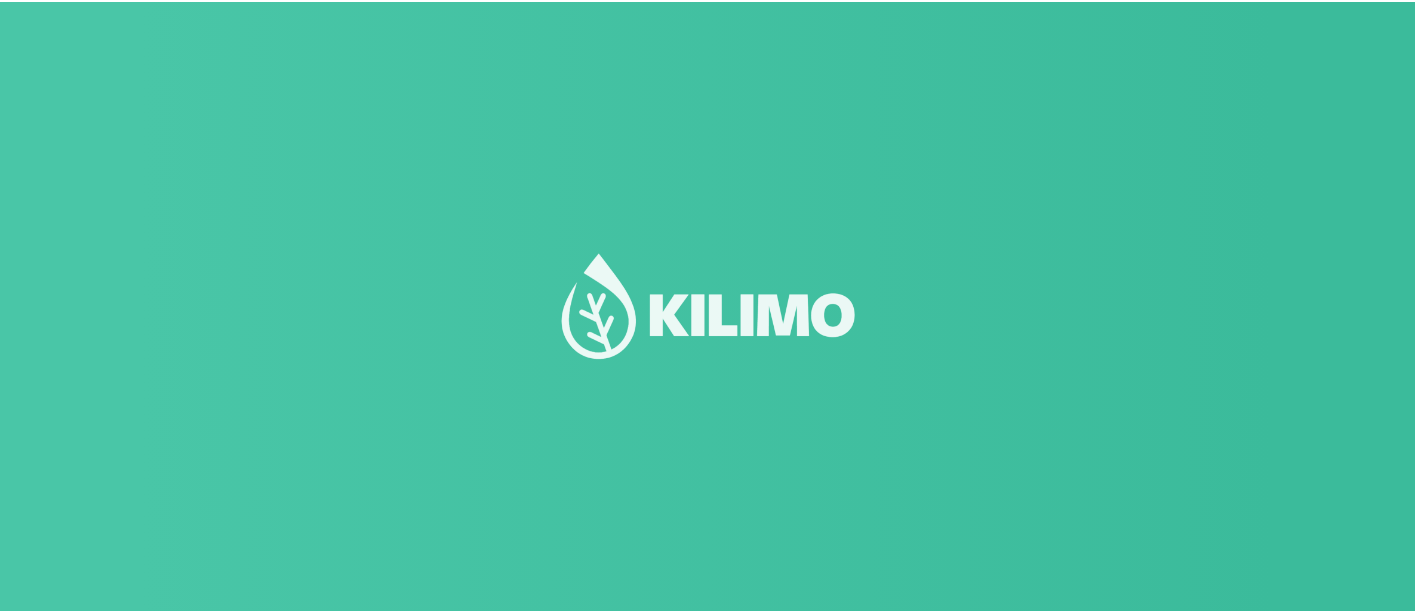 scroll, scrollTop: 0, scrollLeft: 0, axis: both 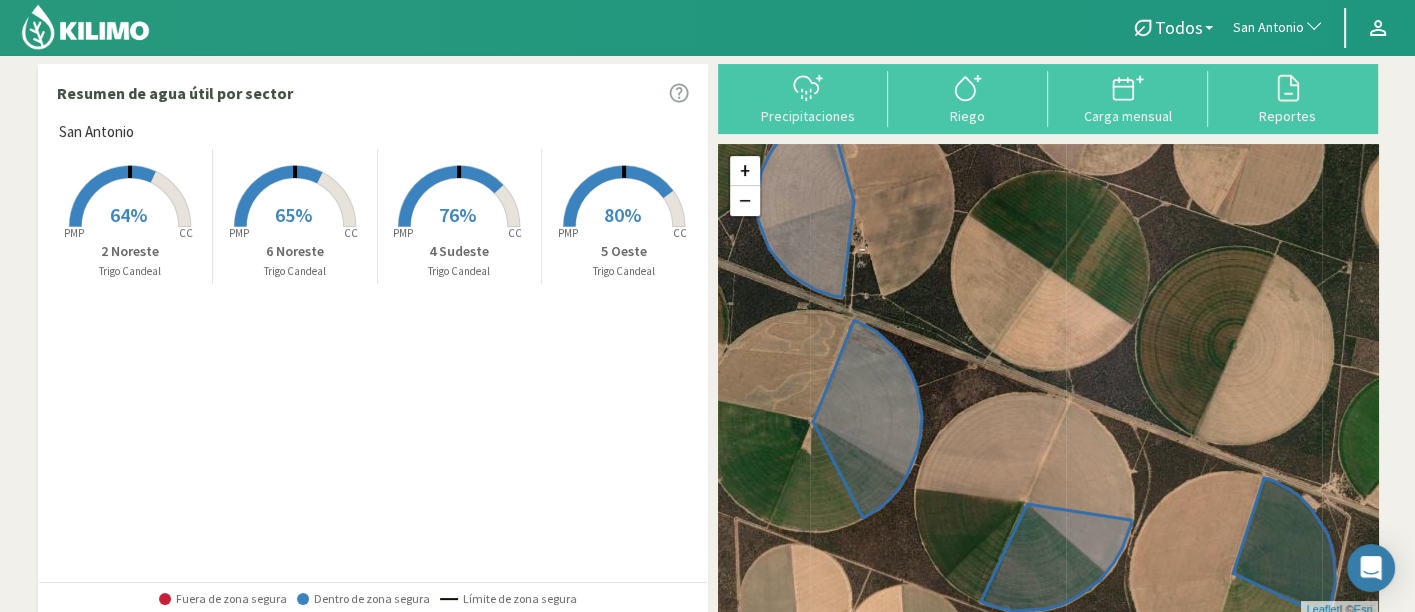 click on "San Antonio" at bounding box center [1278, 28] 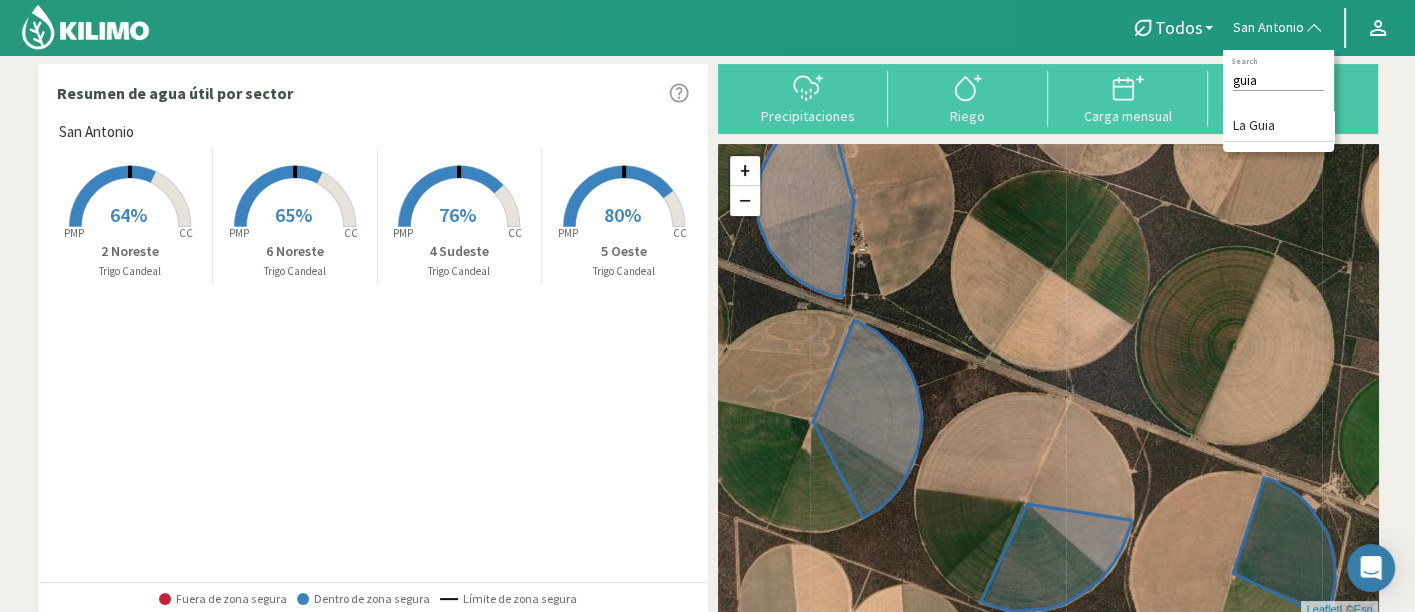 type on "guia" 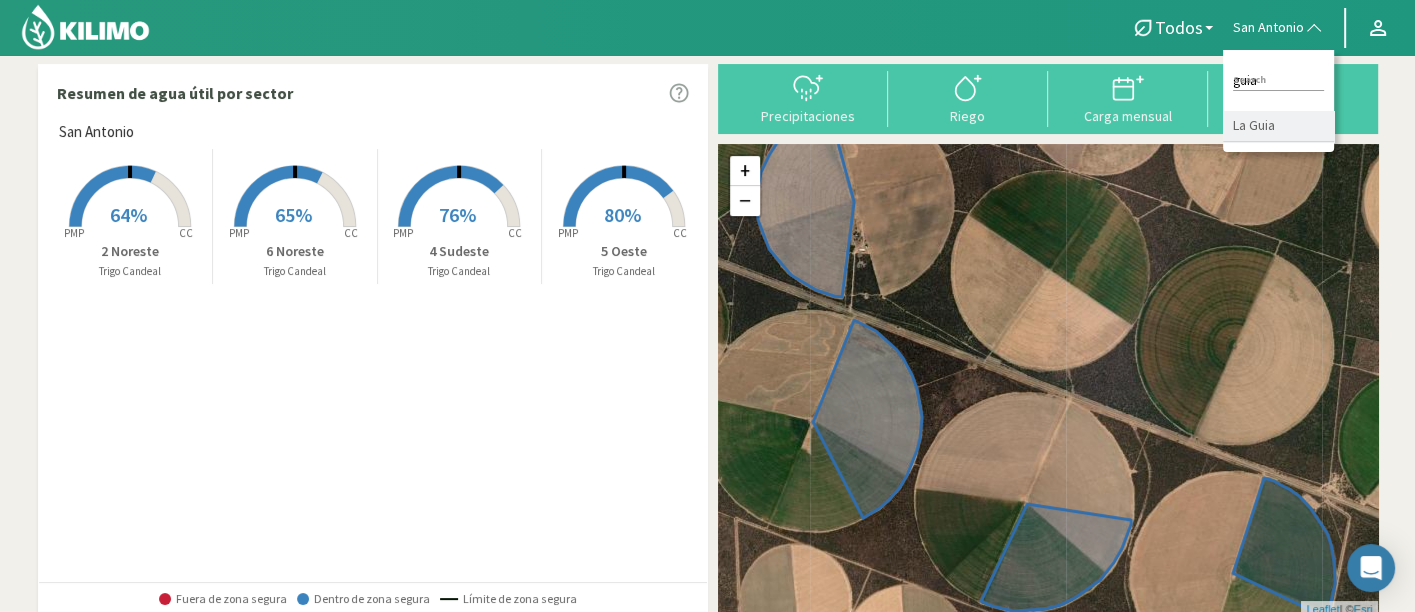 click on "La Guia" at bounding box center (1278, 126) 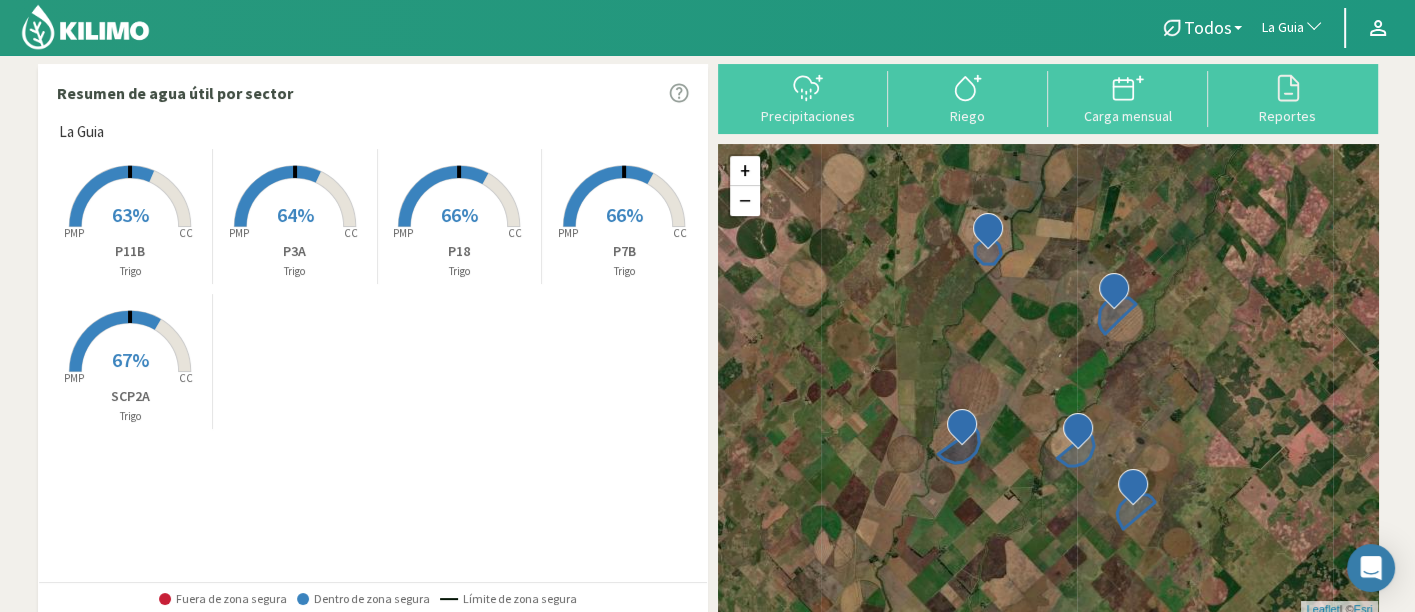 click on "67%" at bounding box center [130, 359] 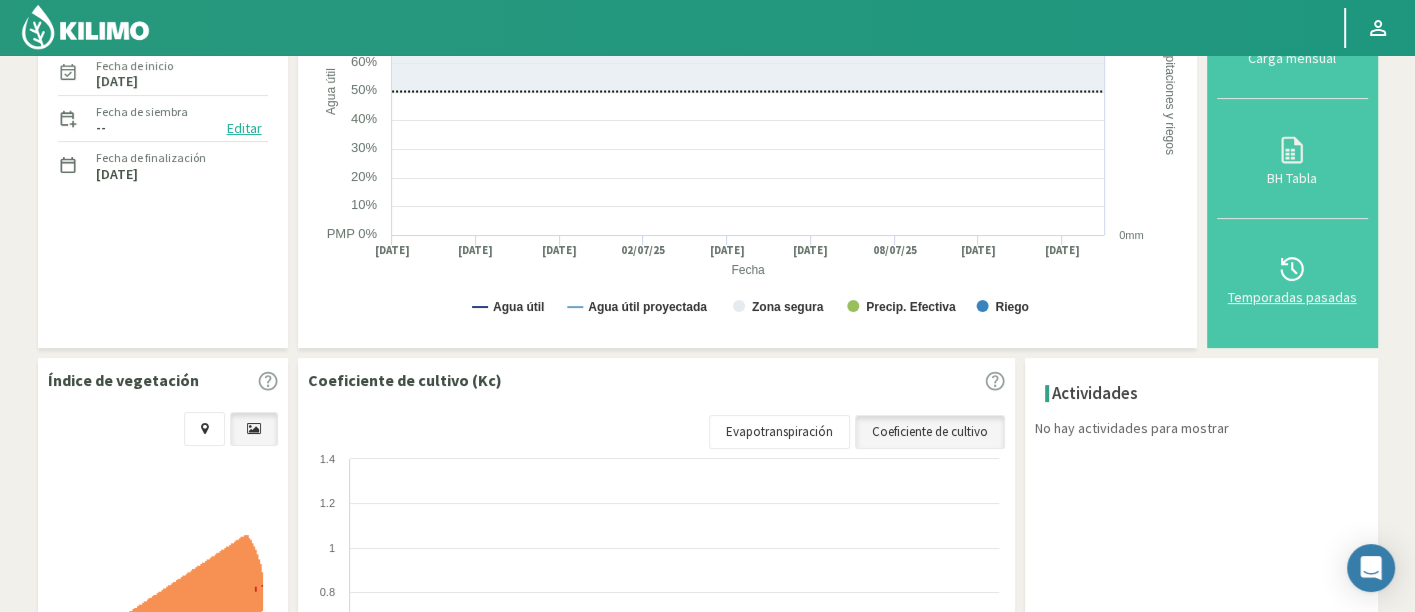 click at bounding box center [1292, 269] 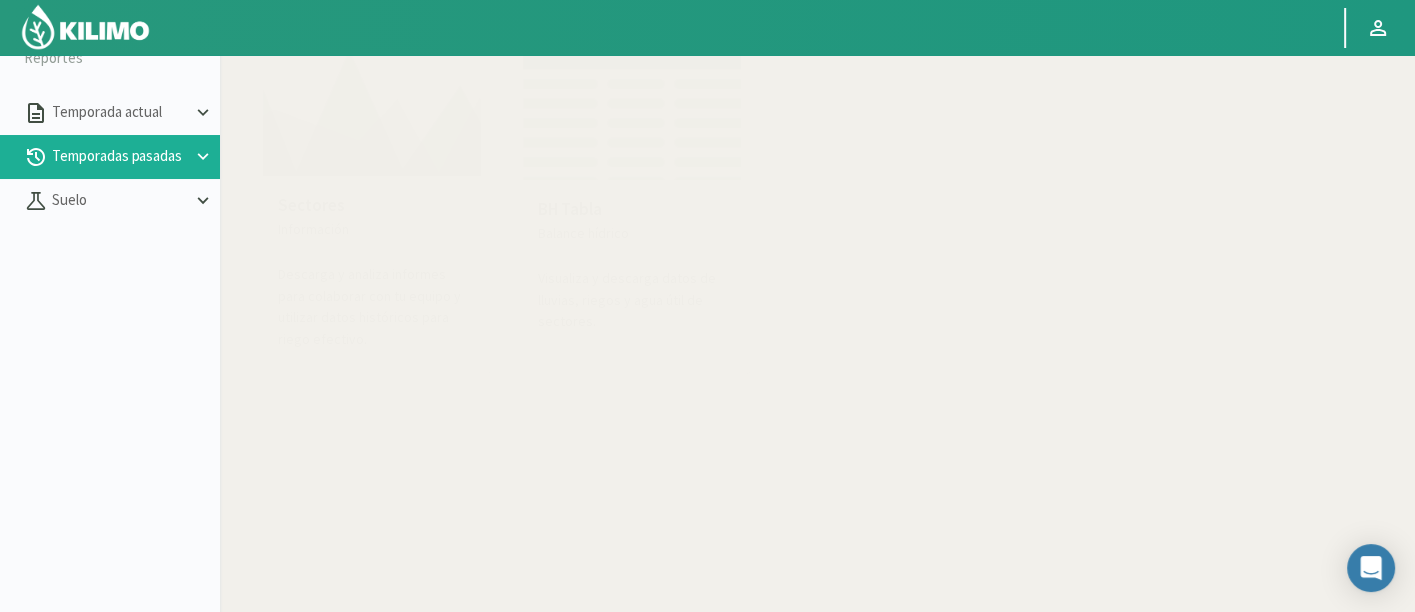 scroll, scrollTop: 0, scrollLeft: 0, axis: both 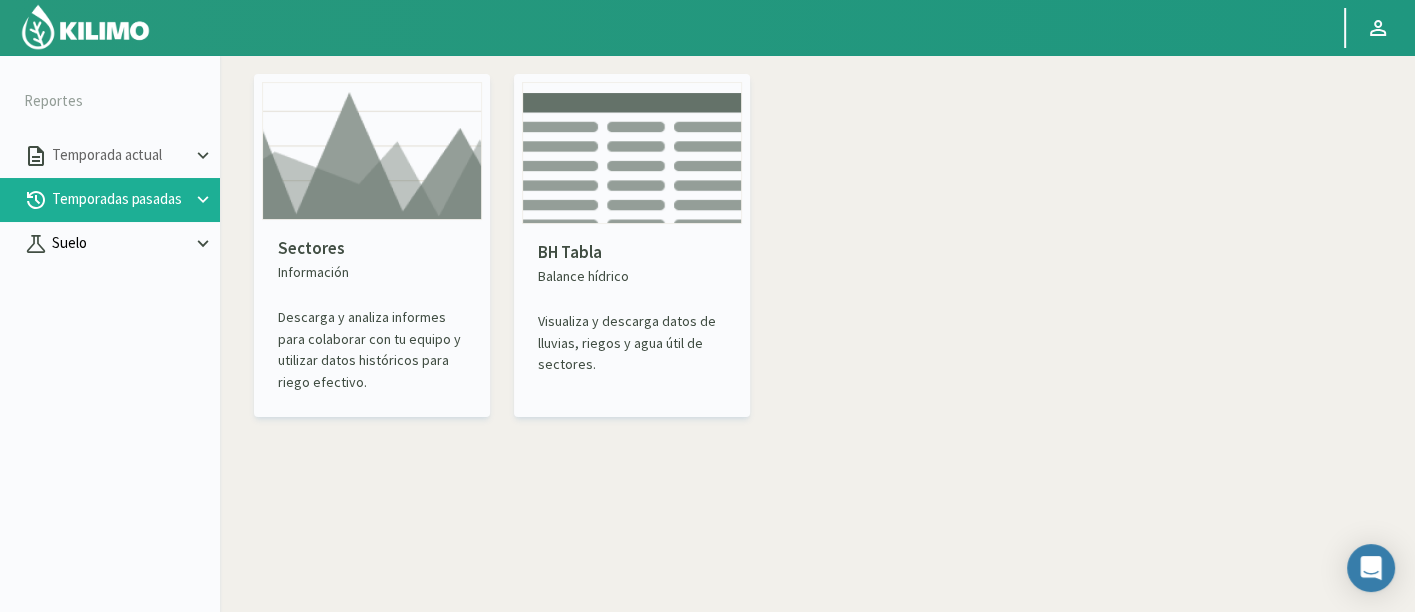 click on "Suelo" at bounding box center [120, 155] 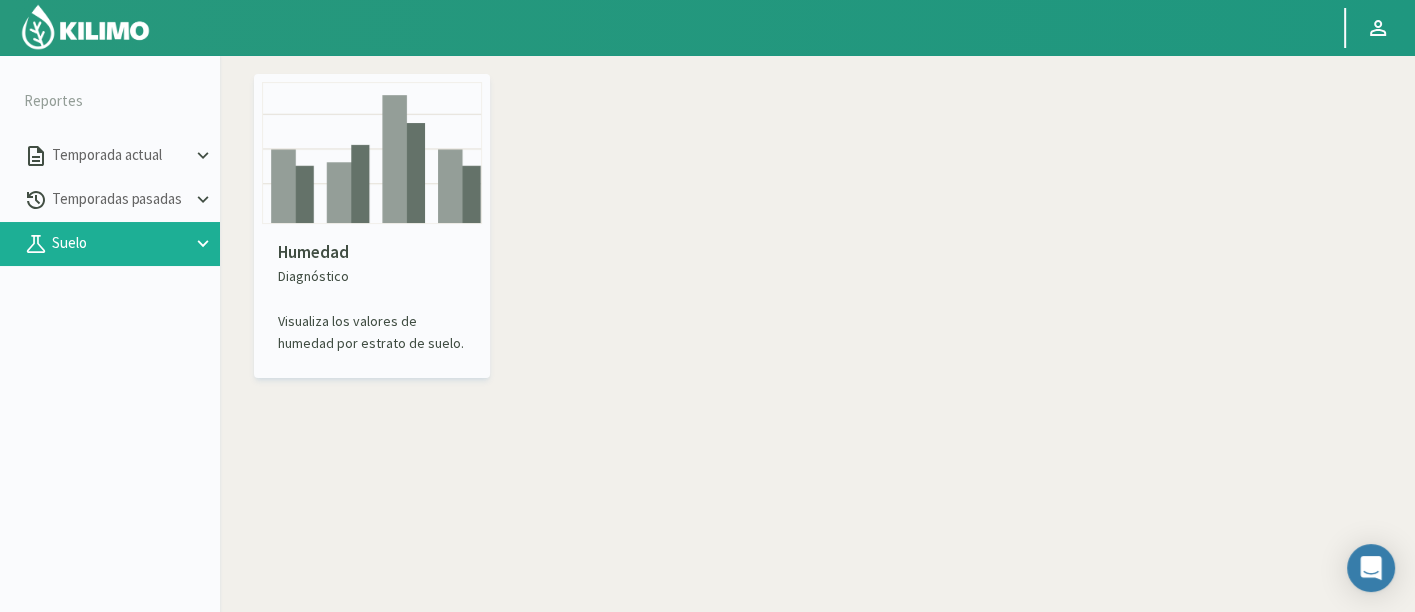 click at bounding box center (372, 153) 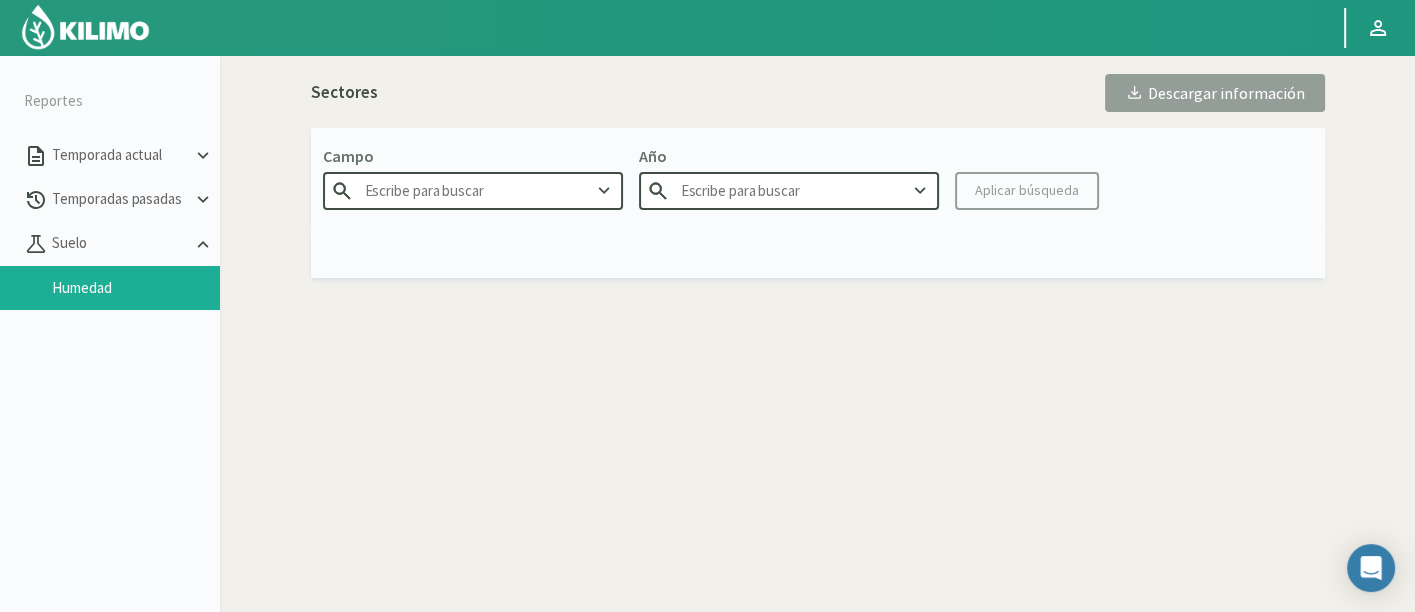 click at bounding box center (473, 190) 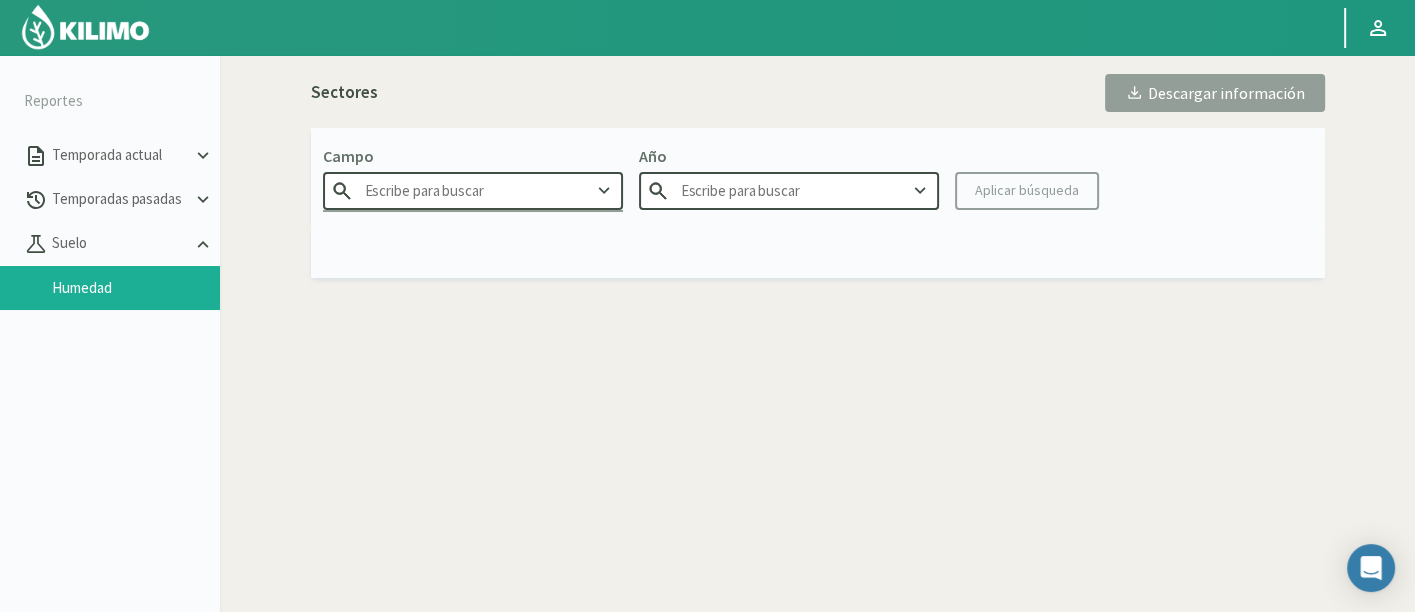 click at bounding box center [473, 190] 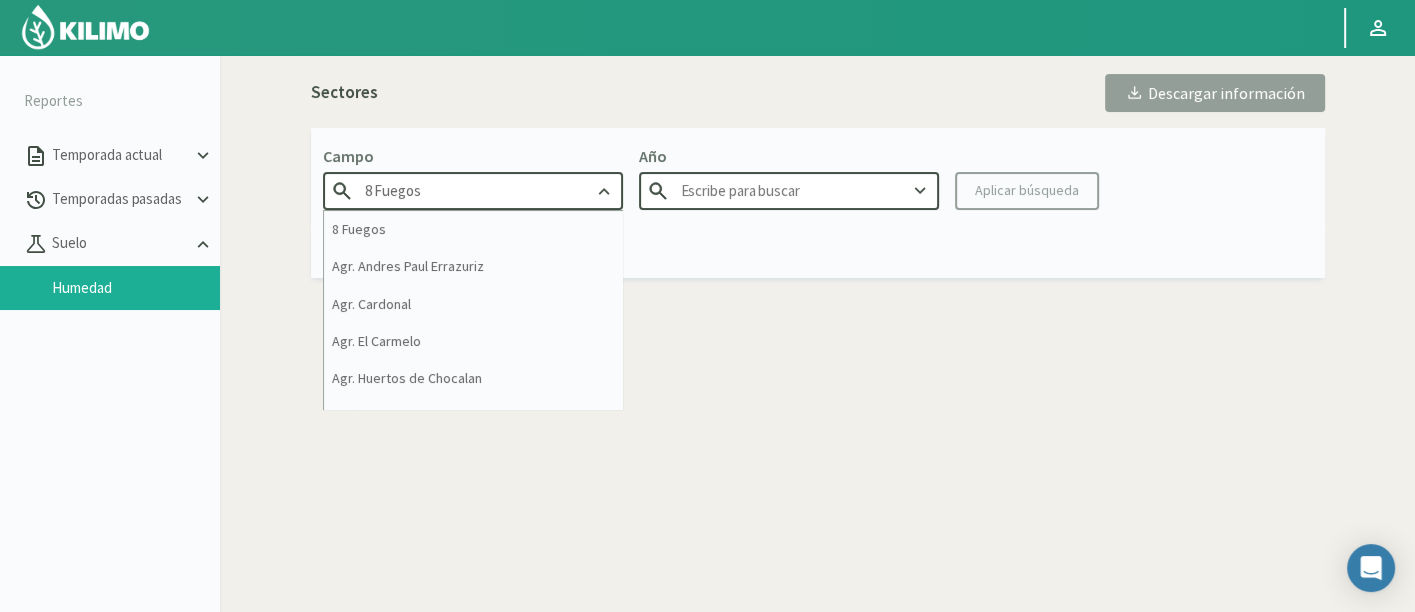 click on "8 Fuegos" at bounding box center (473, 190) 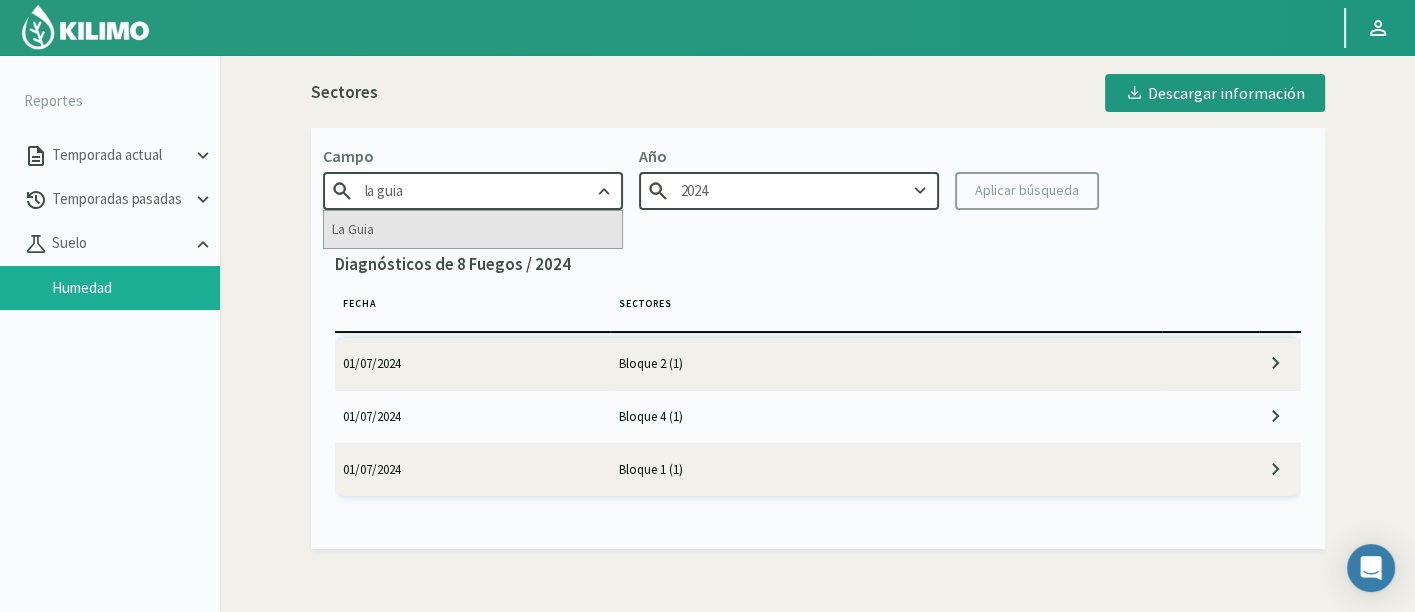type on "la guia" 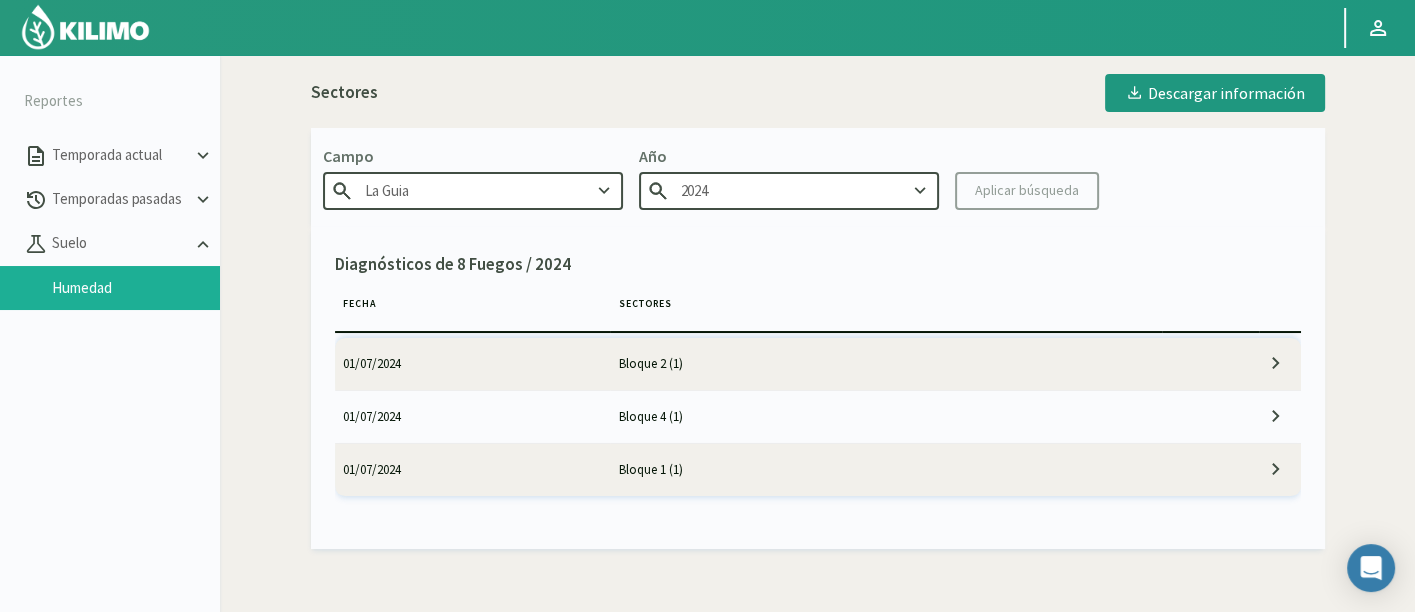 click at bounding box center (604, 191) 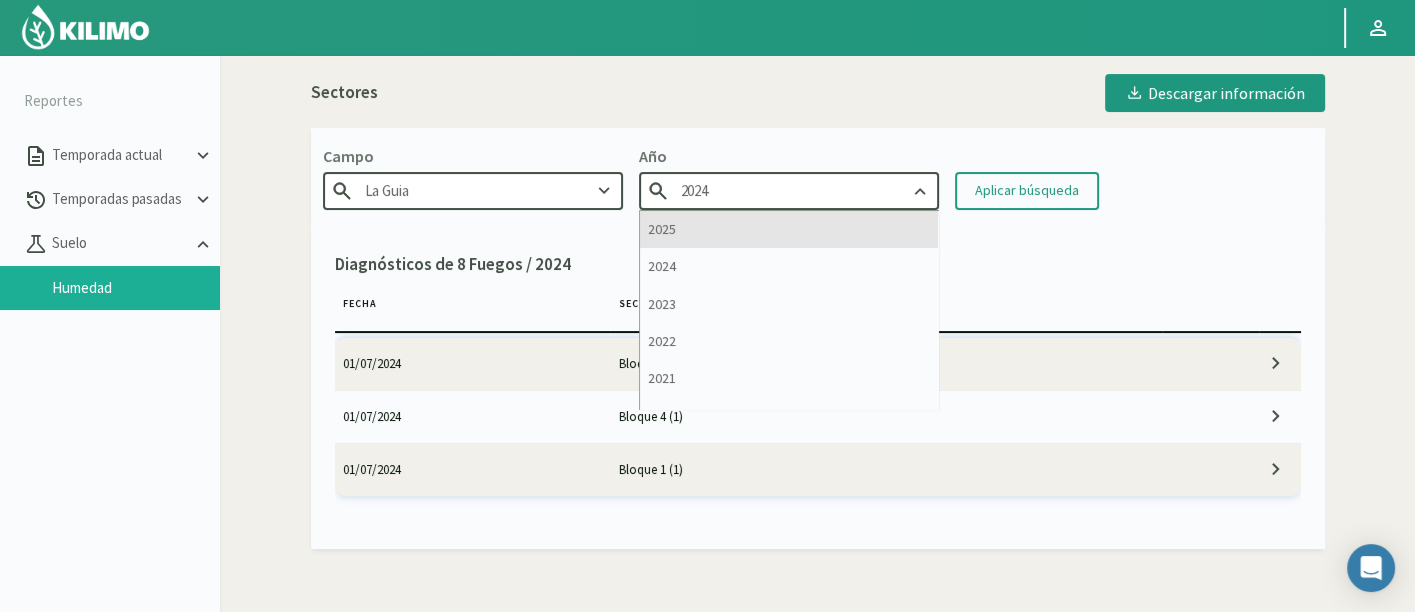 click on "2025" at bounding box center [789, 229] 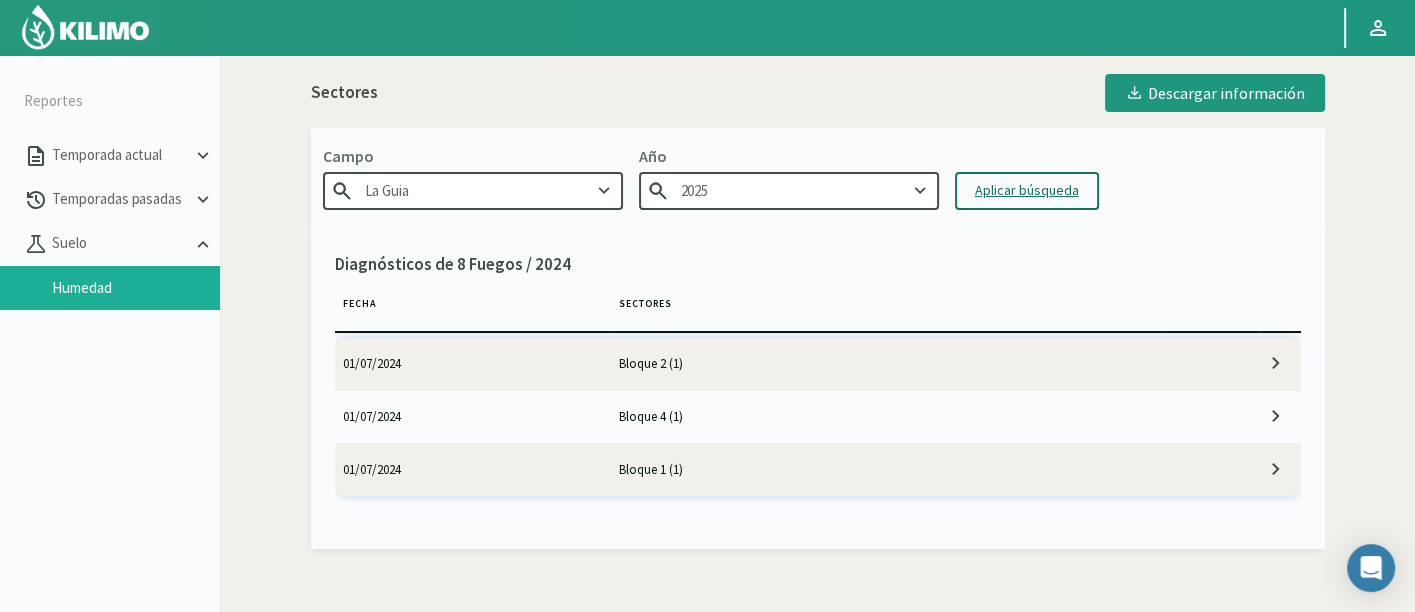 click on "Aplicar búsqueda" at bounding box center [1027, 190] 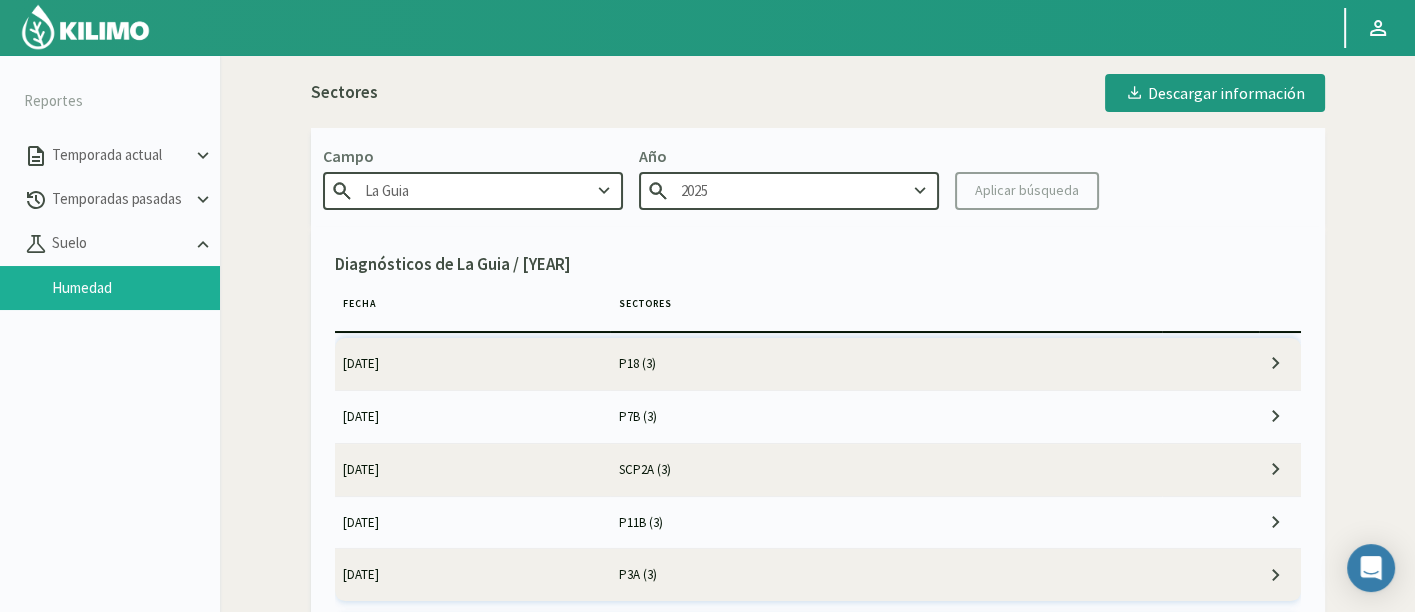click on "P18 (3)" at bounding box center (886, 364) 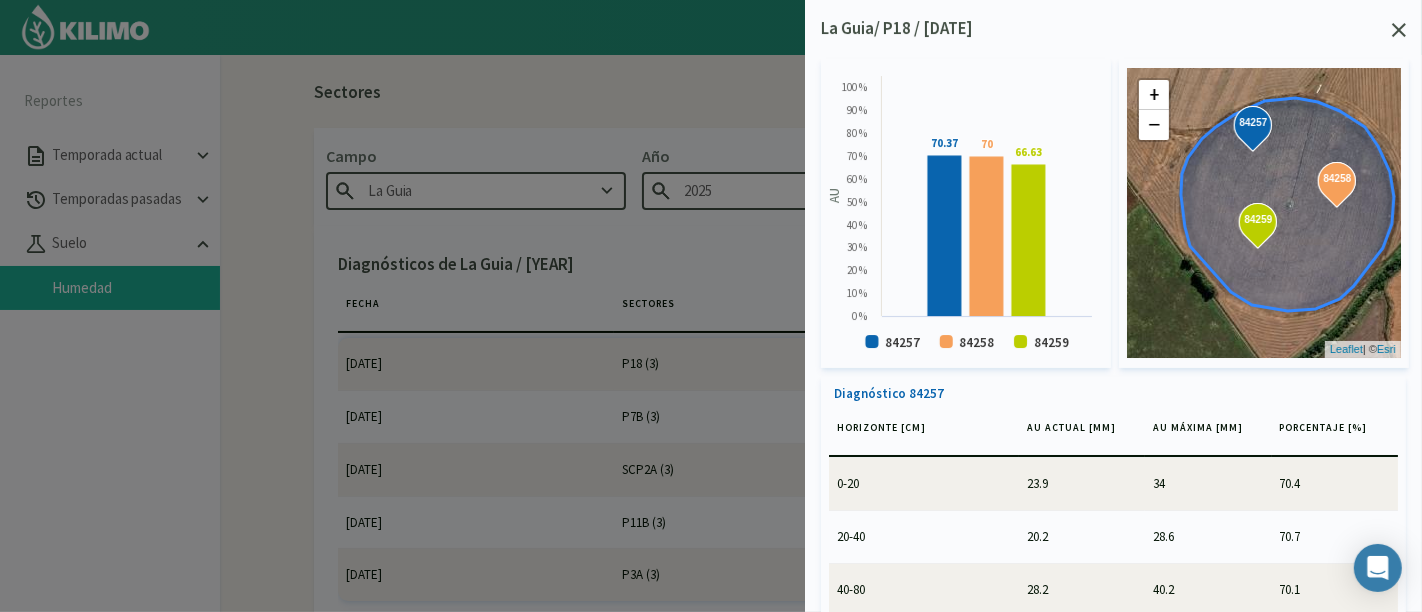 click at bounding box center (1399, 30) 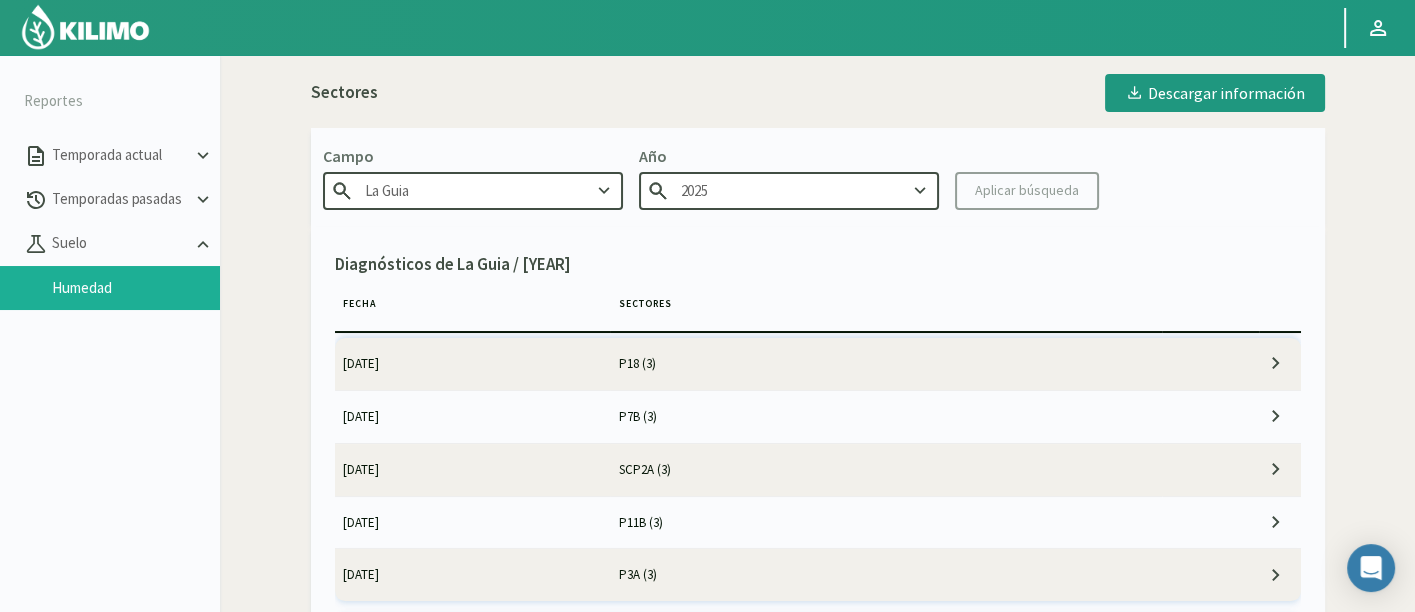 click on "[DATE]" at bounding box center [473, 364] 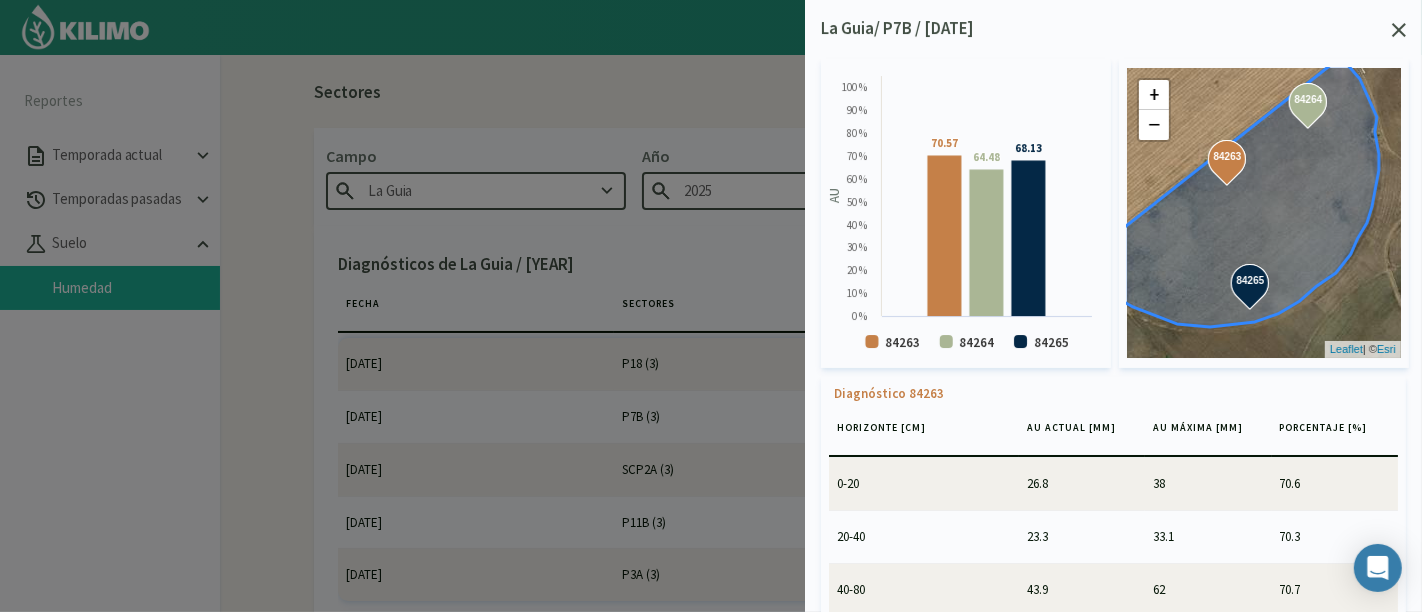 click at bounding box center (1399, 30) 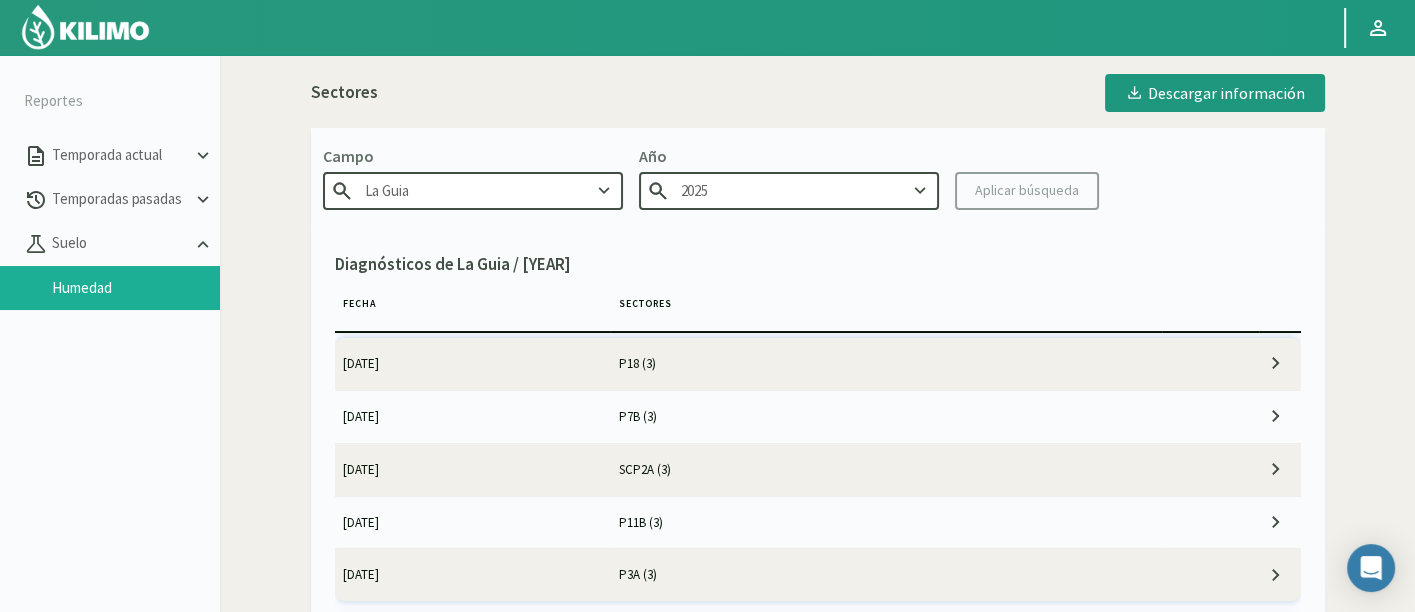click on "[DATE]" at bounding box center [473, 364] 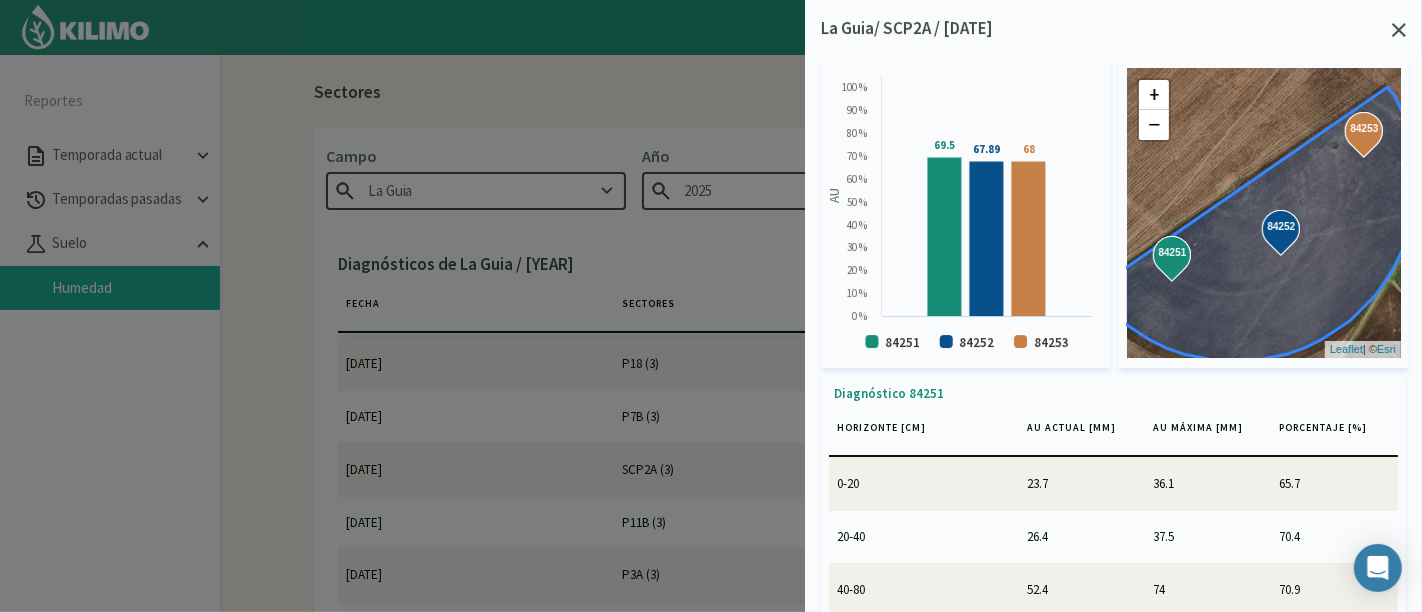 click at bounding box center (1399, 30) 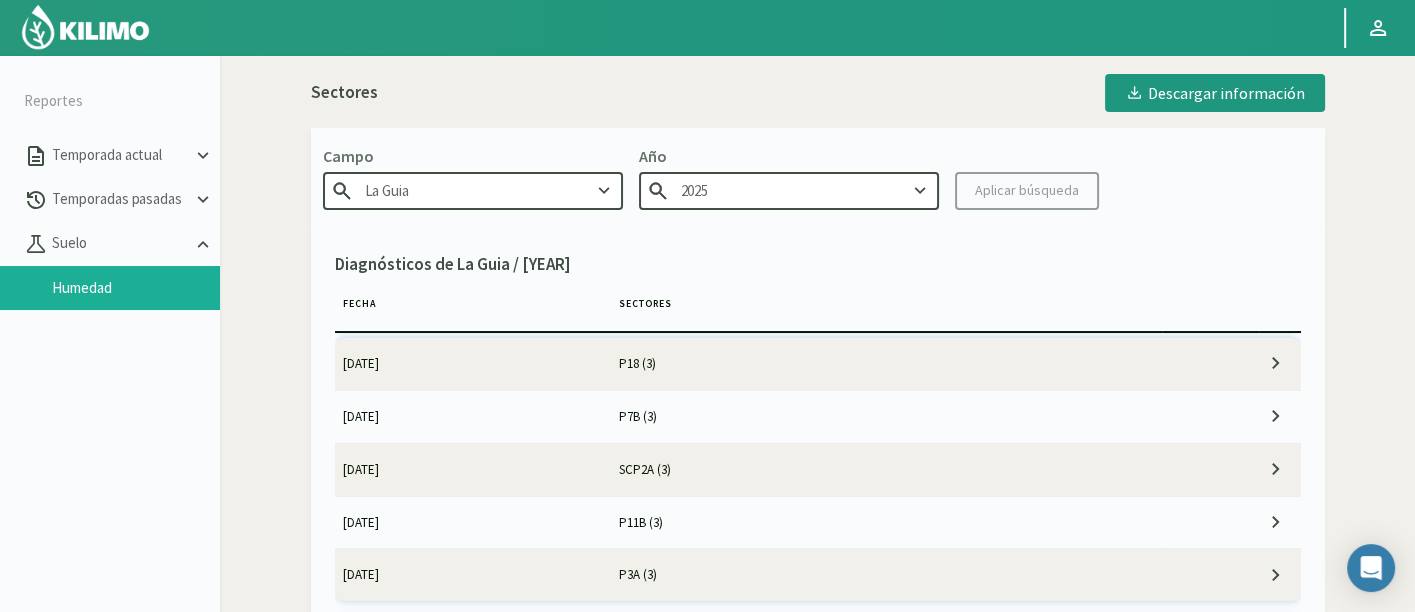 click on "P11B (3)" at bounding box center (886, 364) 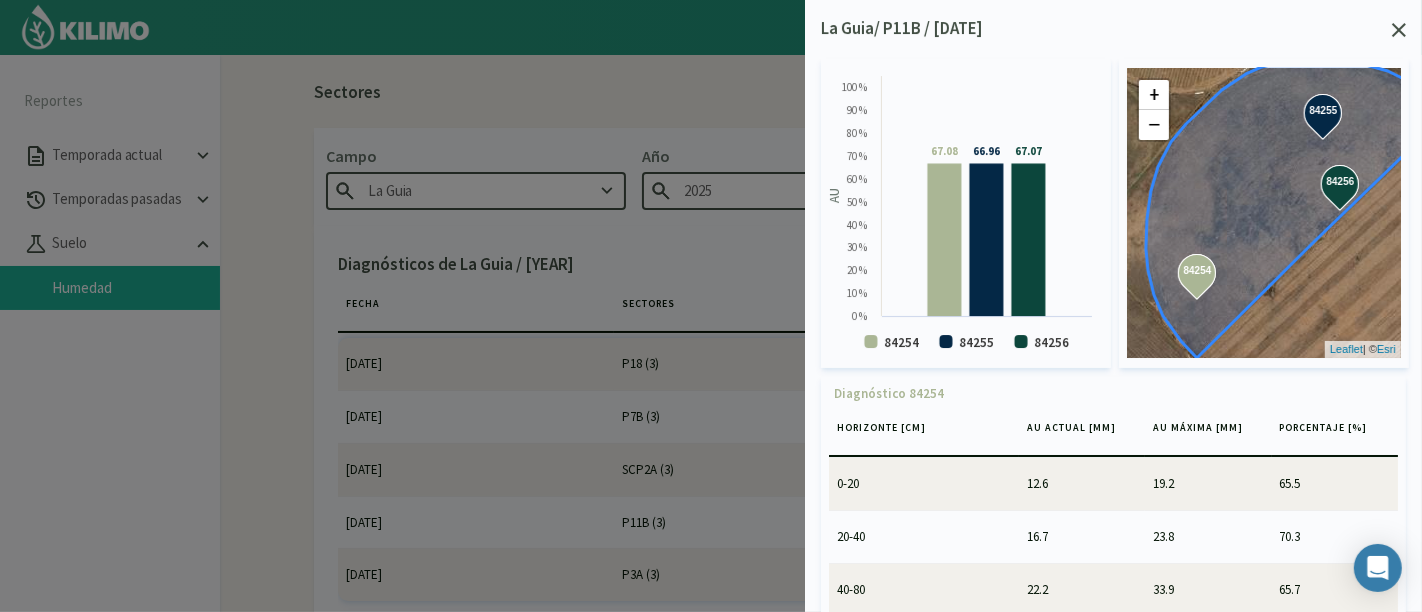 click at bounding box center (1399, 30) 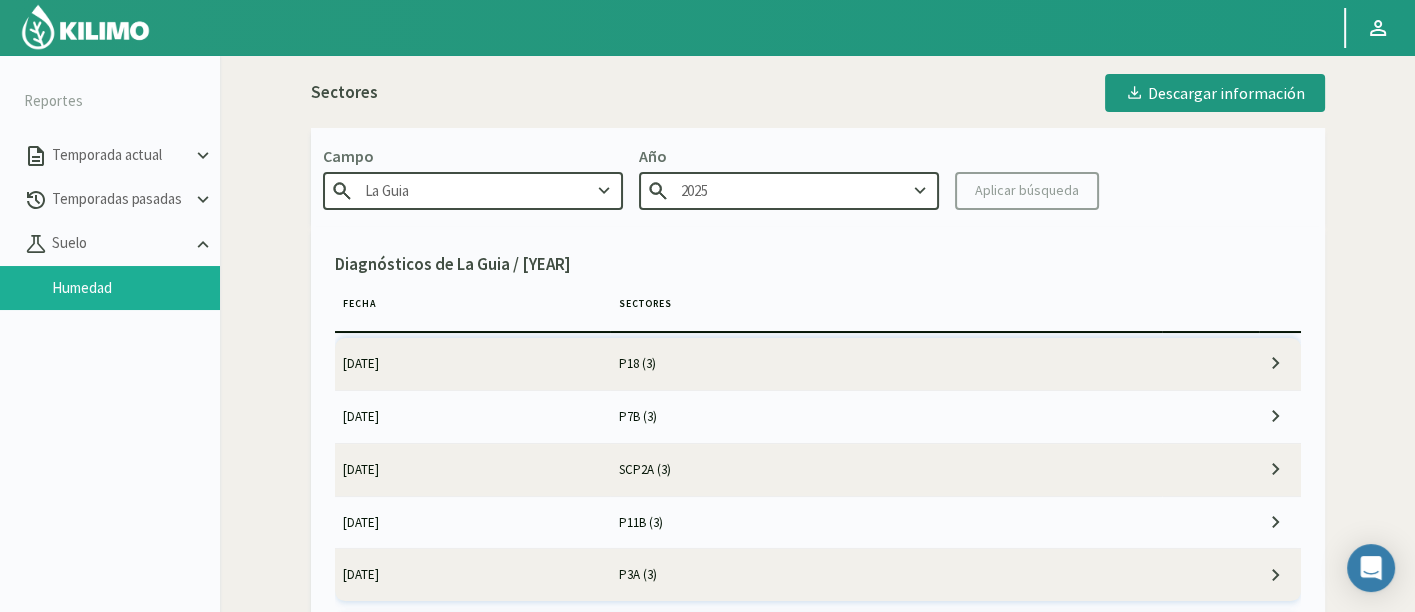 scroll, scrollTop: 111, scrollLeft: 0, axis: vertical 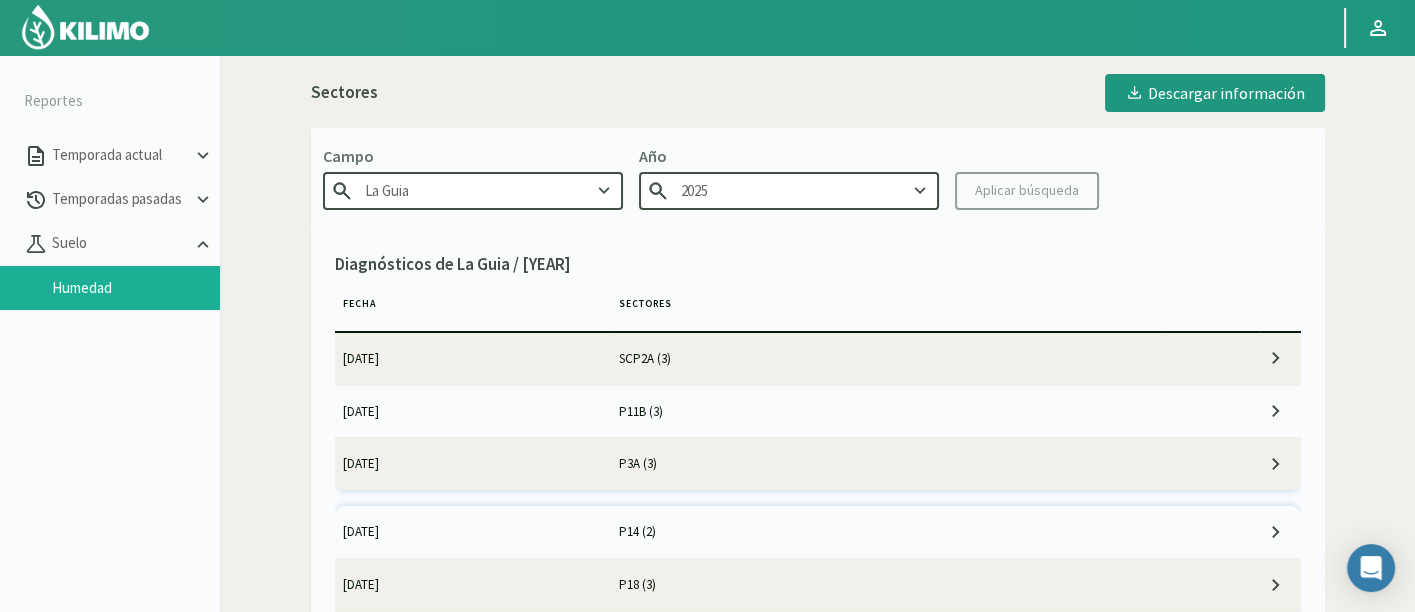 click on "[DATE]" at bounding box center (473, 464) 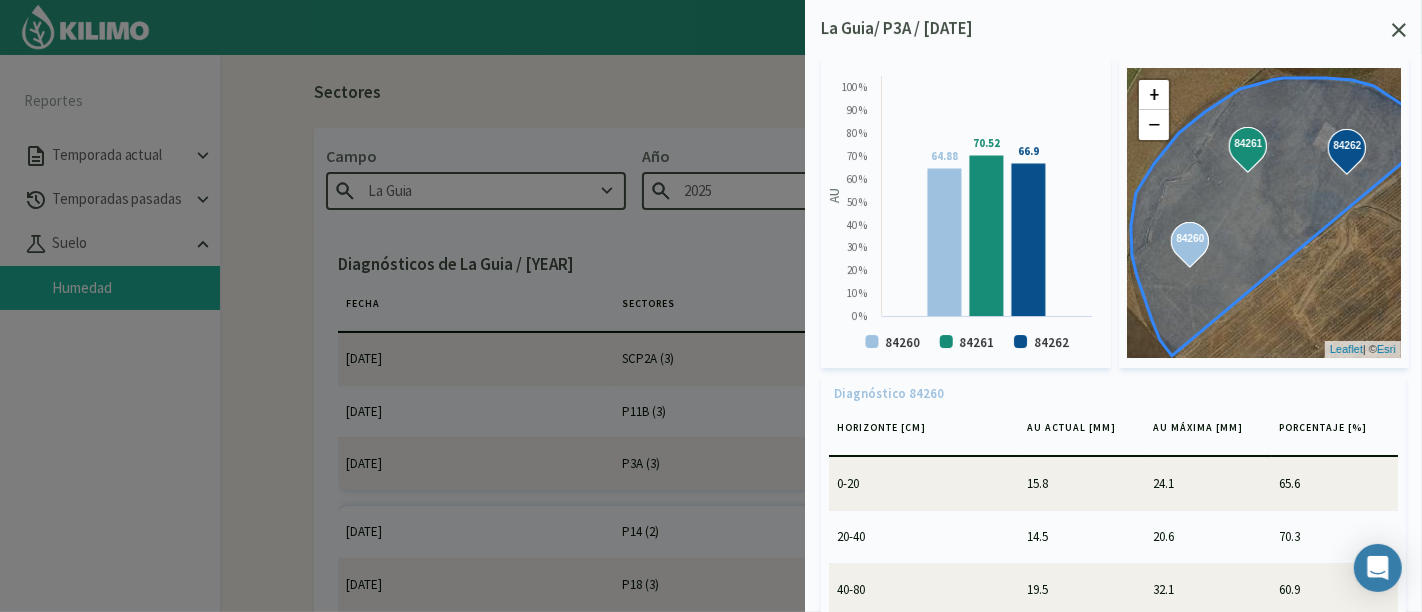 click at bounding box center (1399, 30) 